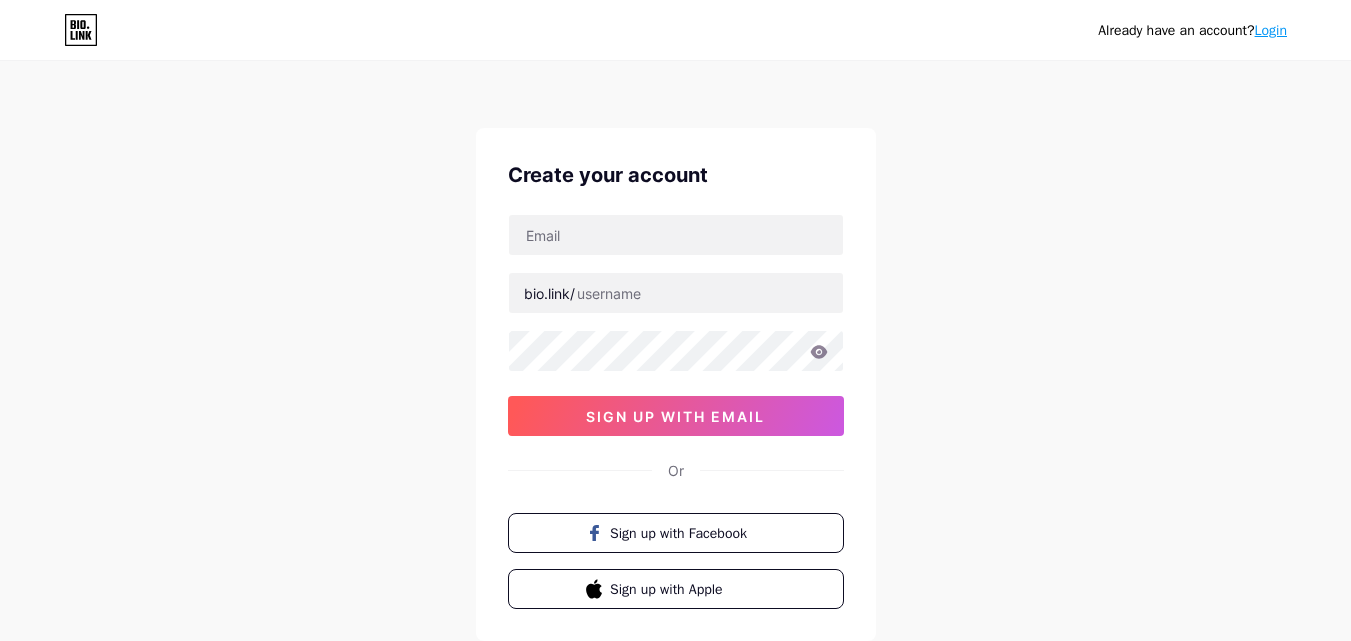 scroll, scrollTop: 0, scrollLeft: 0, axis: both 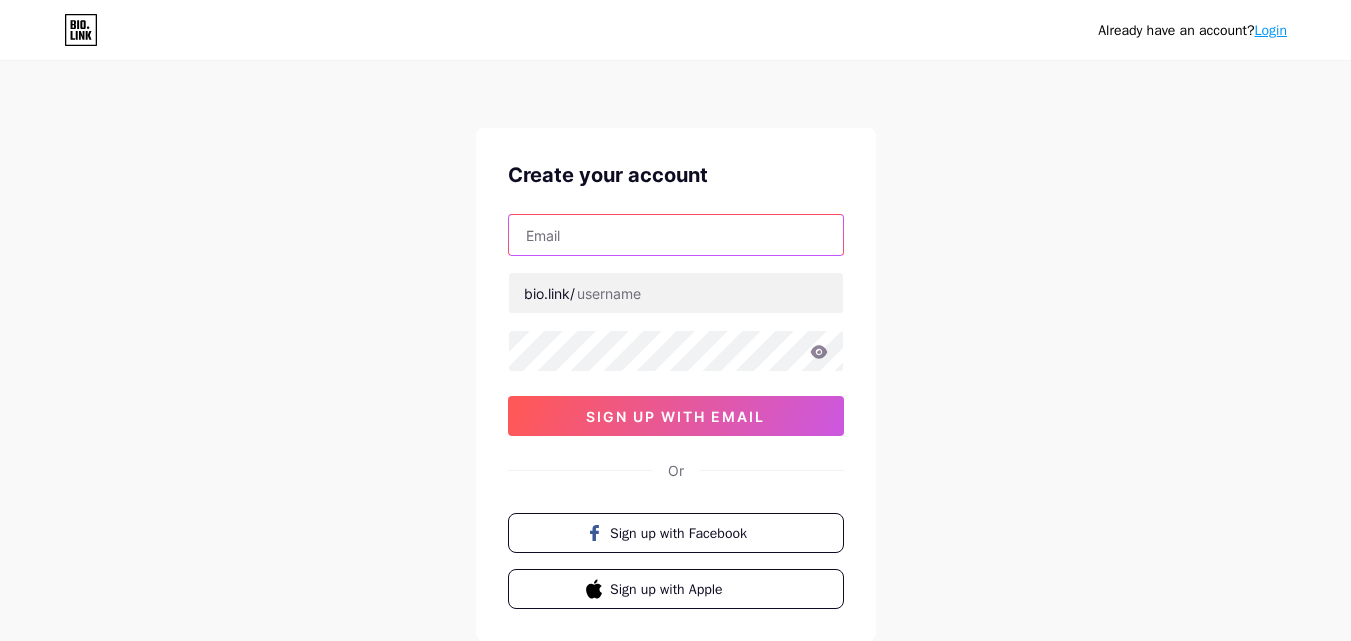 click at bounding box center (676, 235) 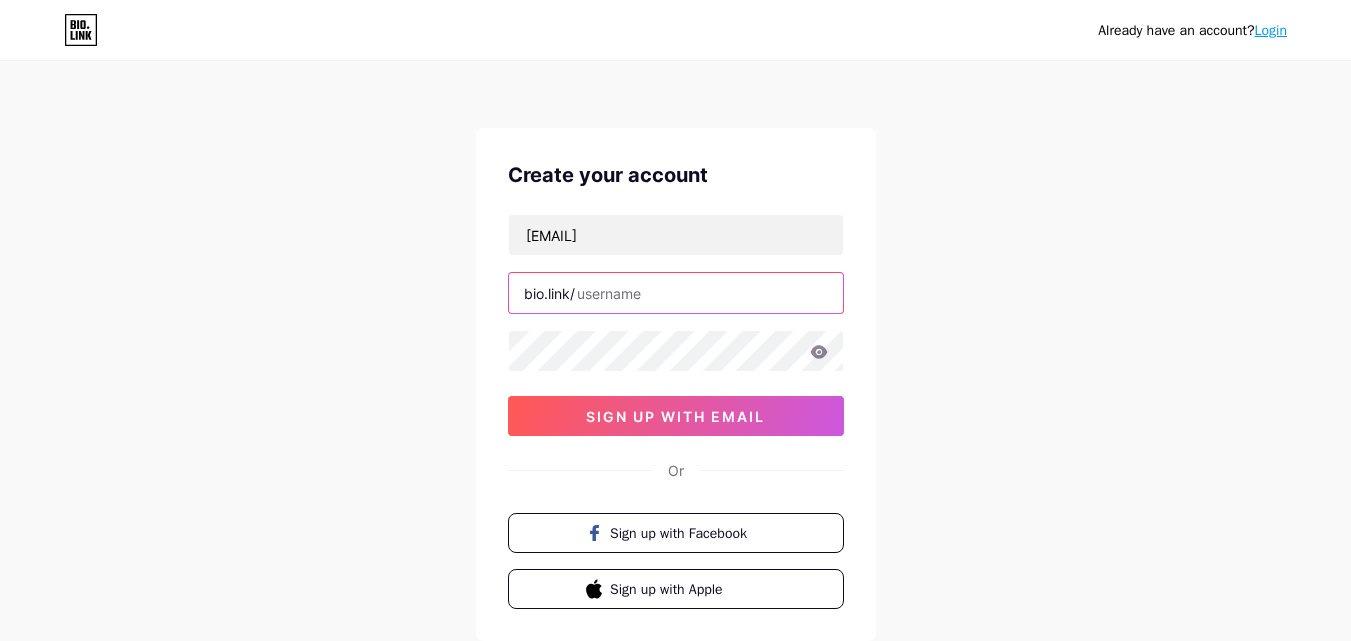 click at bounding box center (676, 293) 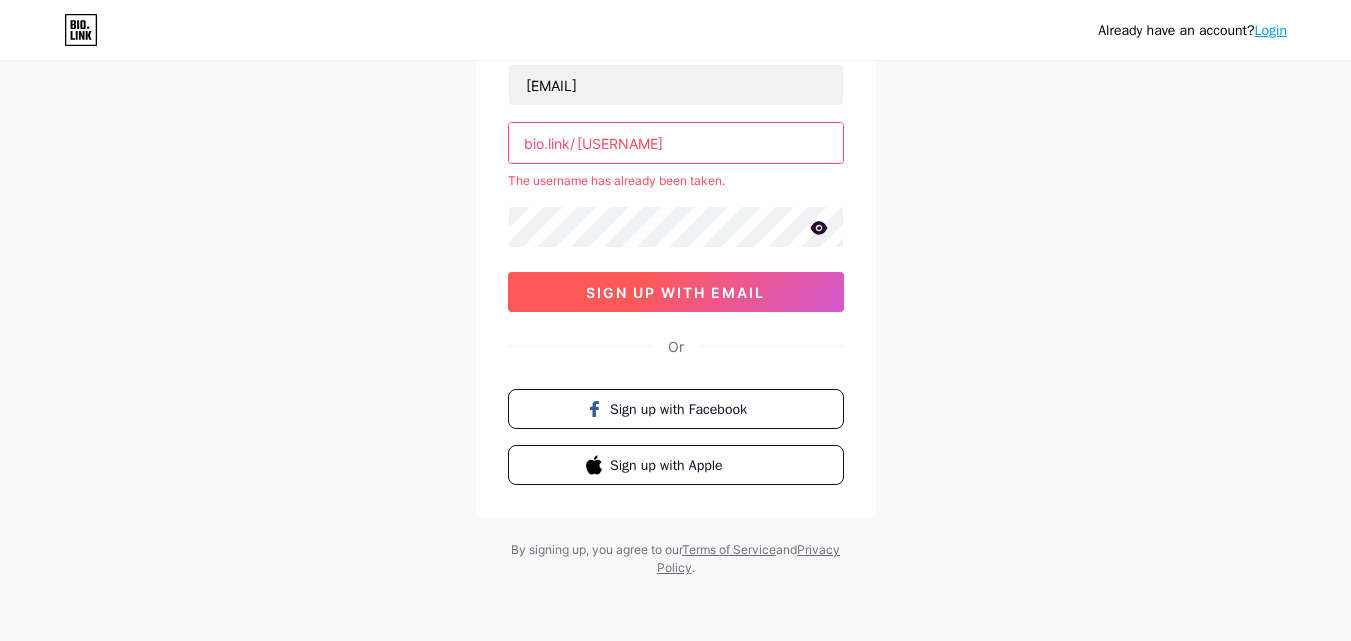 click on "sign up with email" at bounding box center (676, 292) 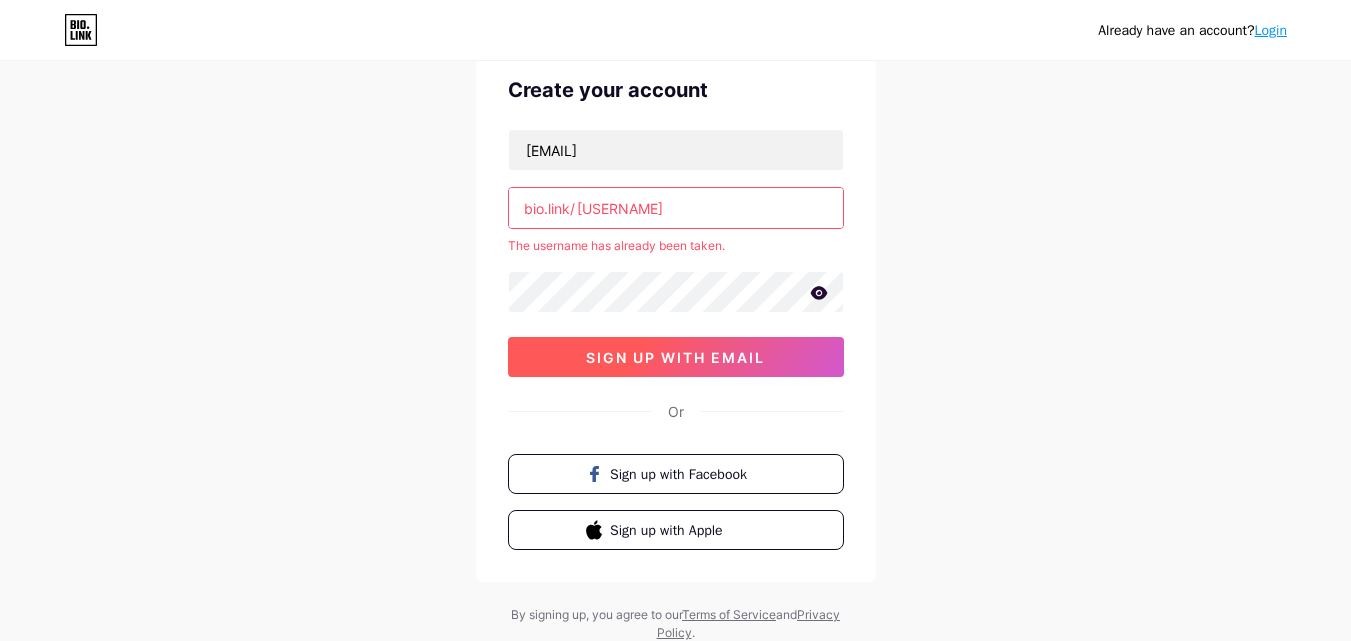 scroll, scrollTop: 50, scrollLeft: 0, axis: vertical 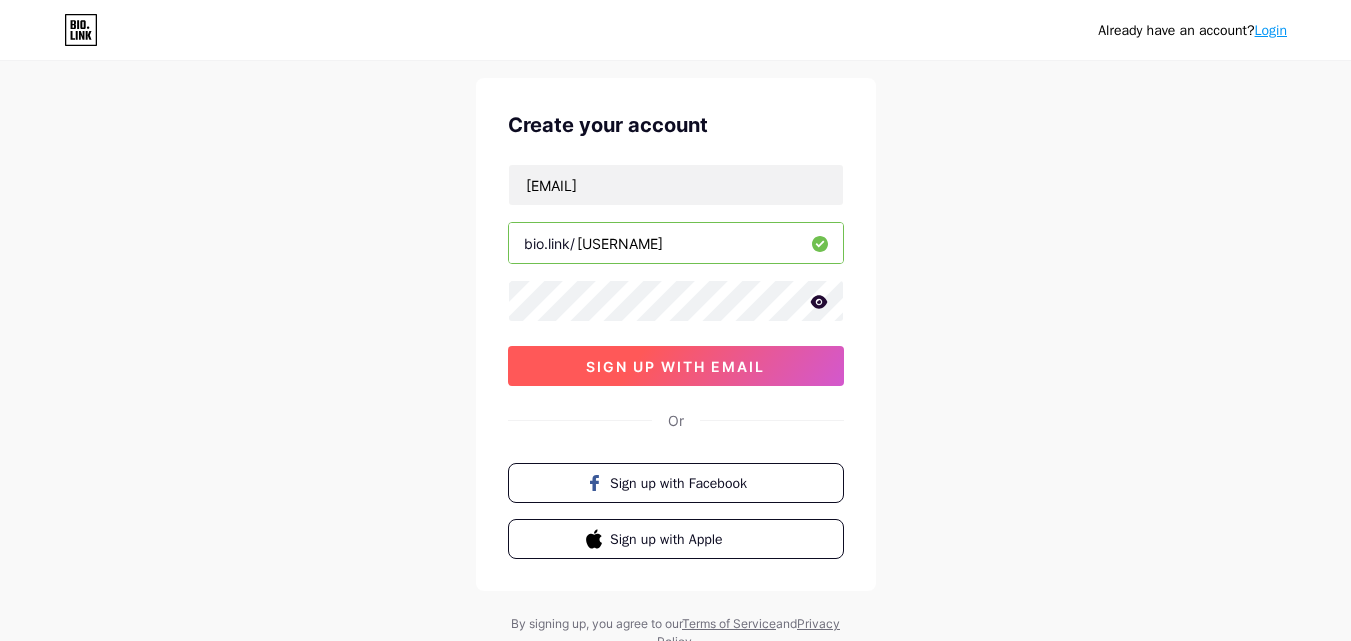 type on "[USERNAME]" 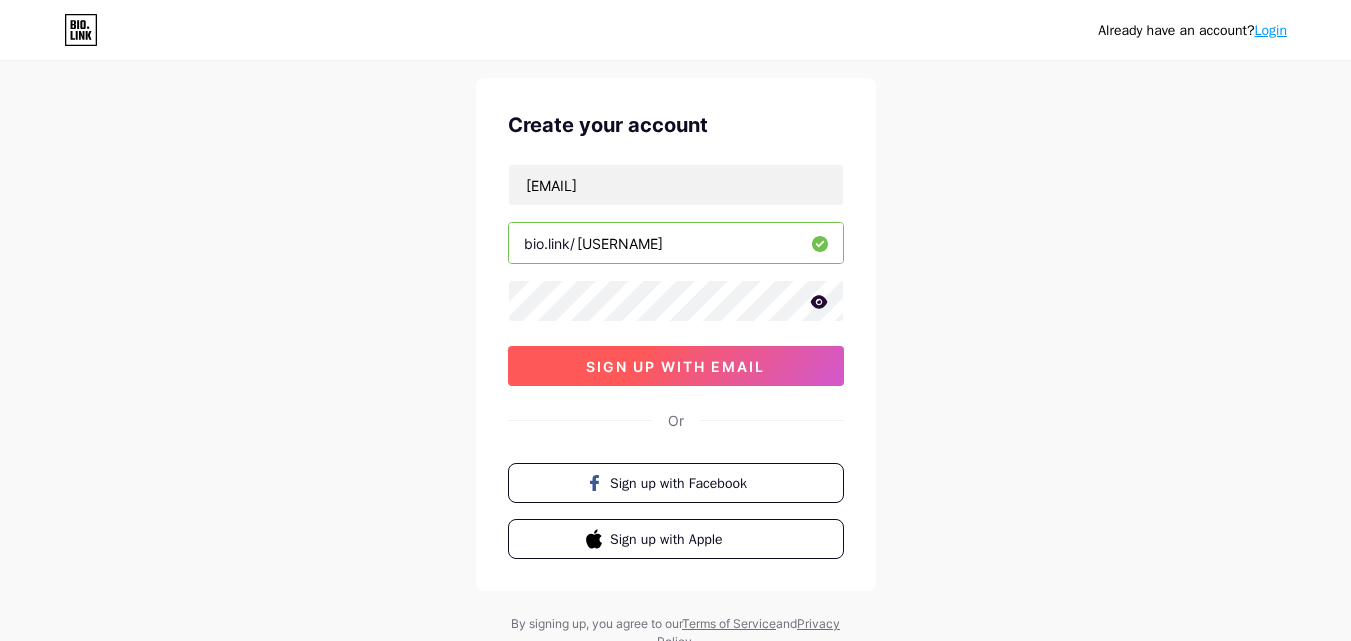 click on "sign up with email" at bounding box center [675, 366] 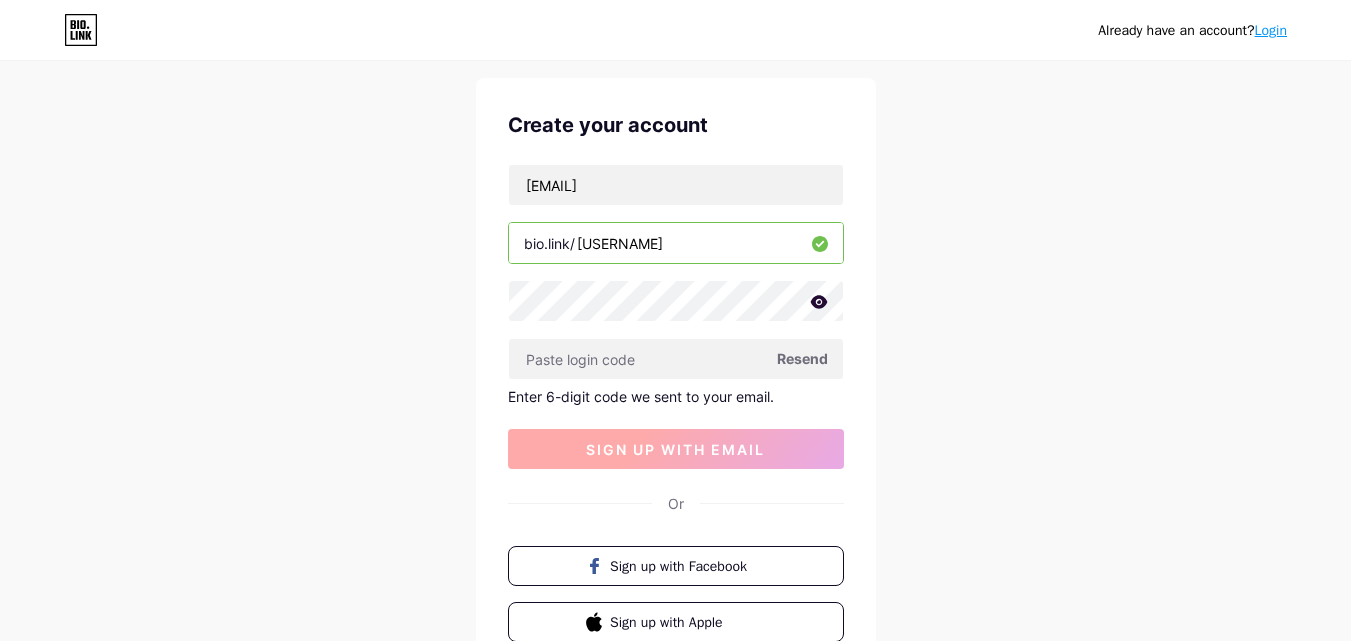 click at bounding box center (676, 359) 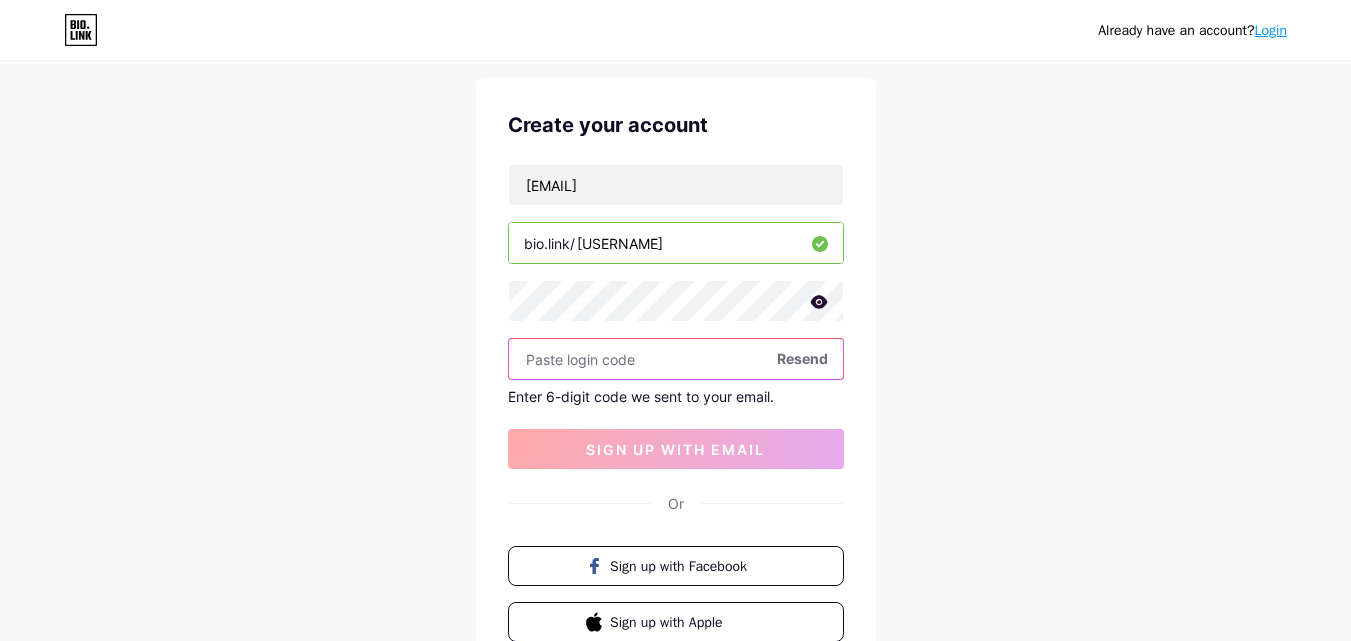 paste on "[NUMBER]" 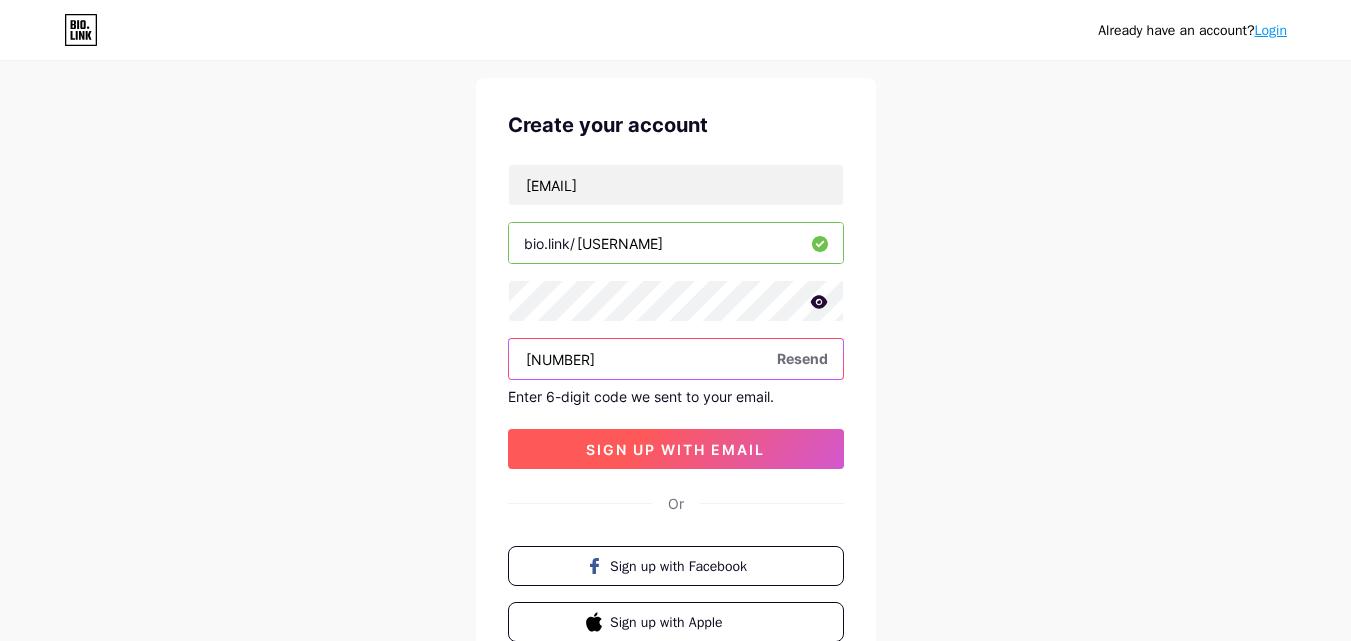 type on "[NUMBER]" 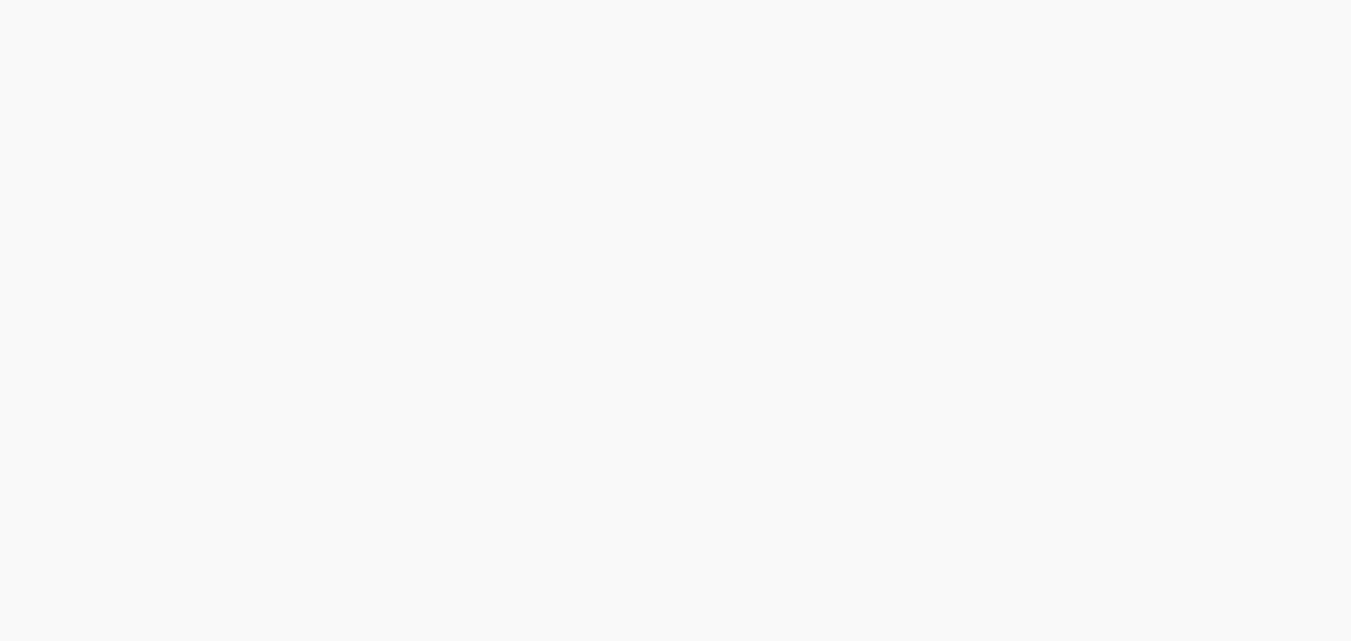 scroll, scrollTop: 0, scrollLeft: 0, axis: both 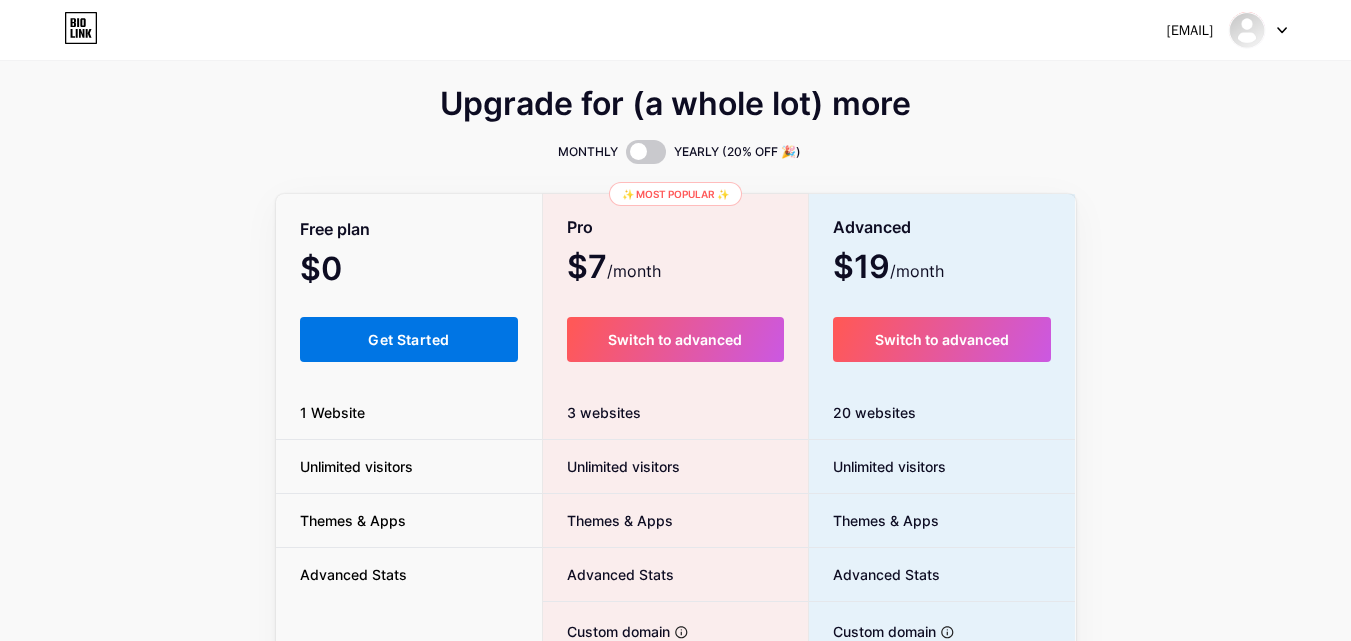 click on "Get Started" at bounding box center [408, 339] 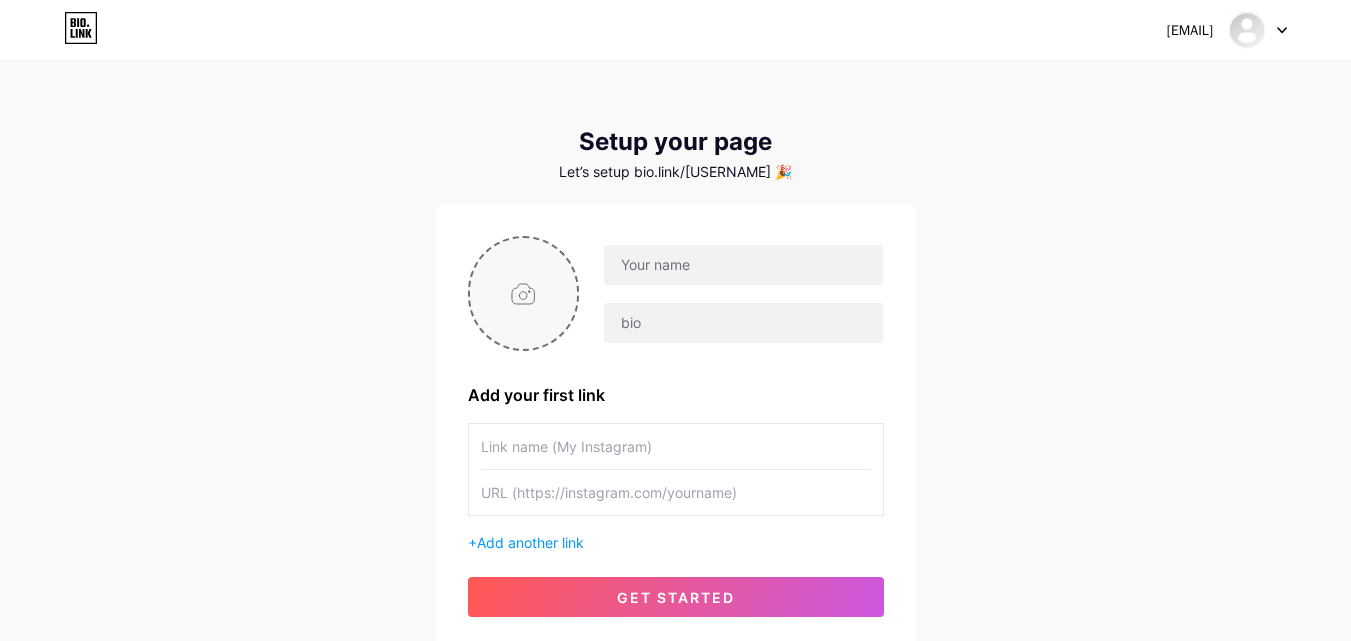 click at bounding box center [524, 293] 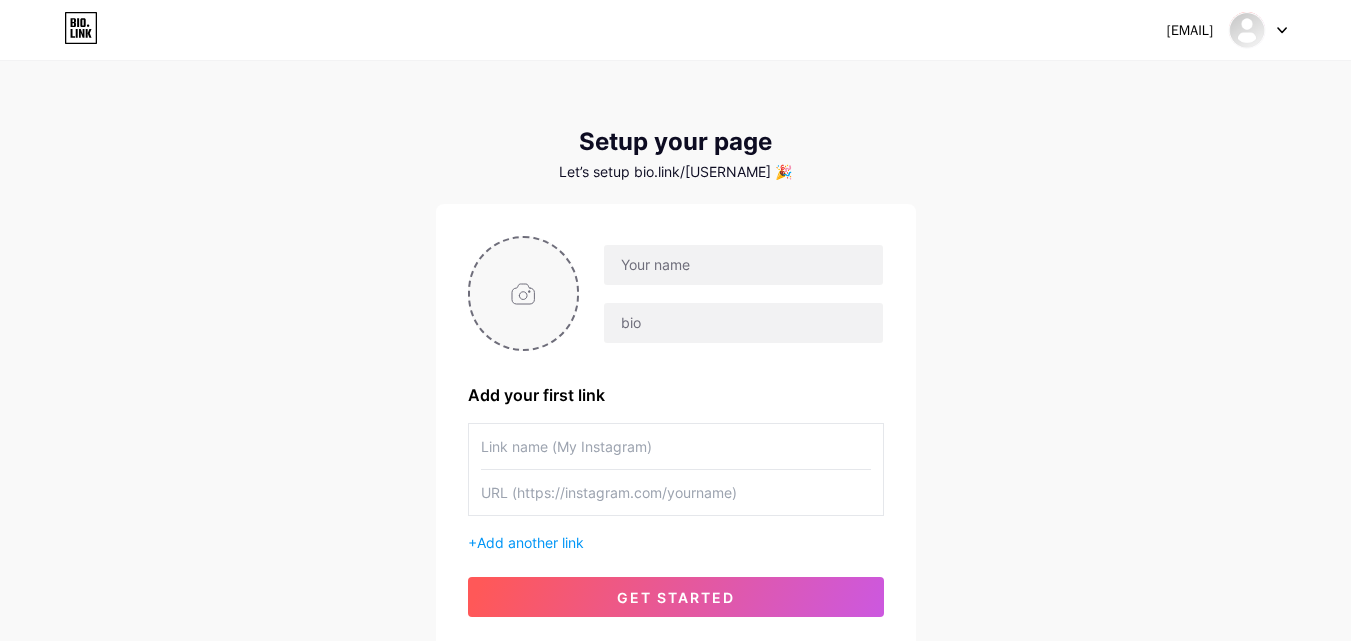 type on "C:\fakepath\Screenshot [DATE] [TIME].jpg" 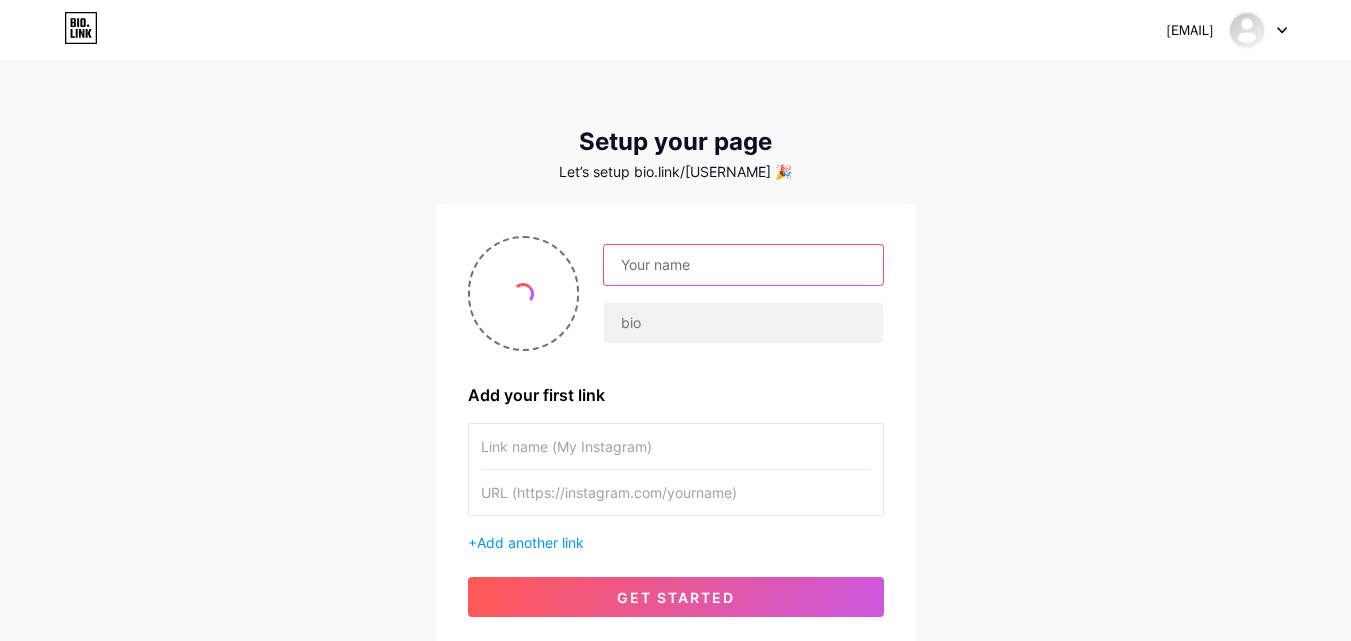 click at bounding box center [743, 265] 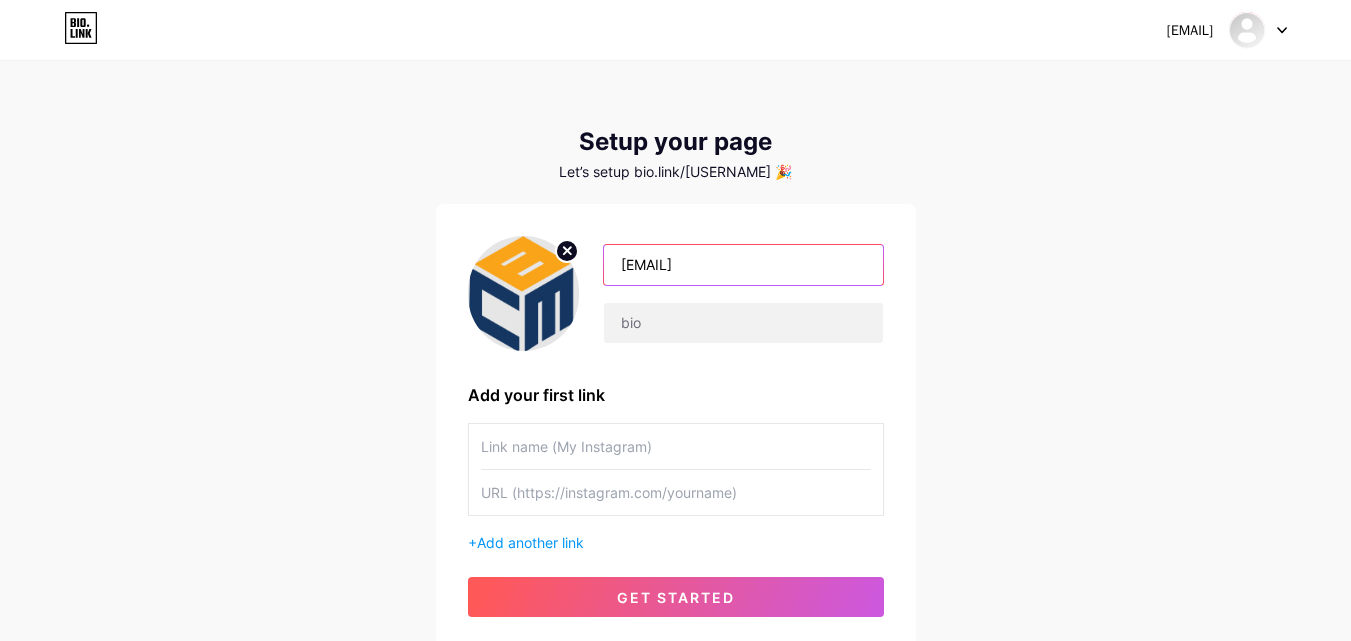 drag, startPoint x: 718, startPoint y: 265, endPoint x: 914, endPoint y: 262, distance: 196.02296 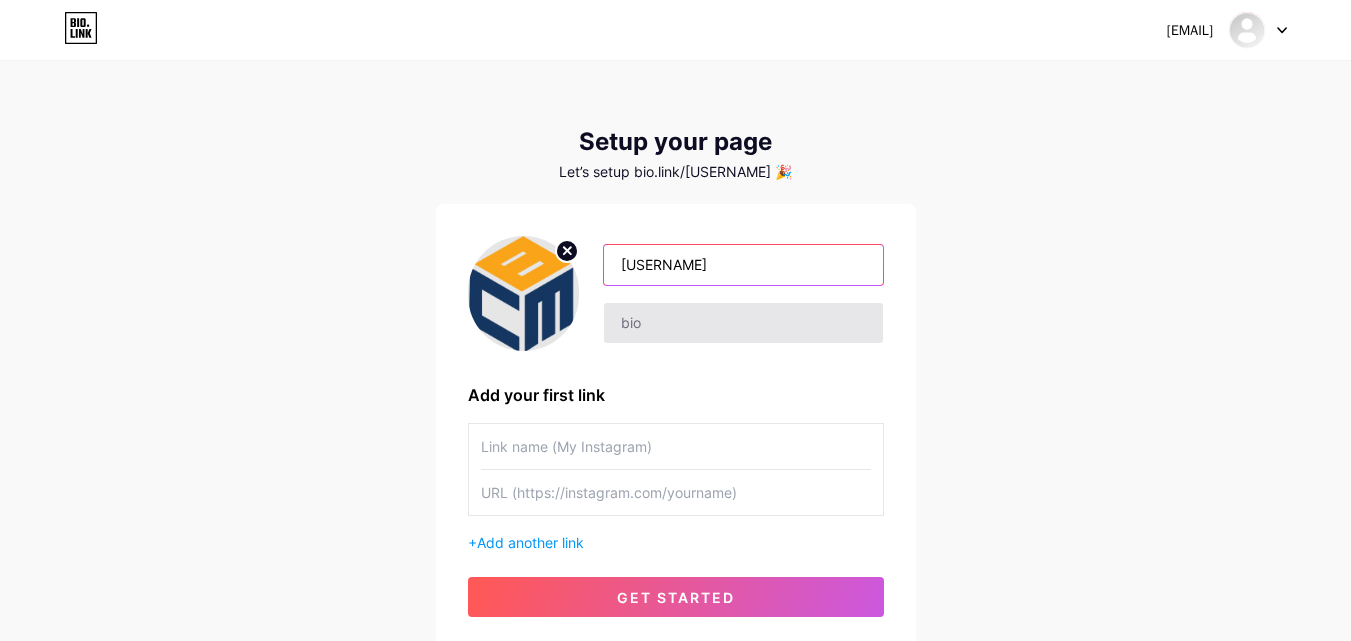 type on "[USERNAME]" 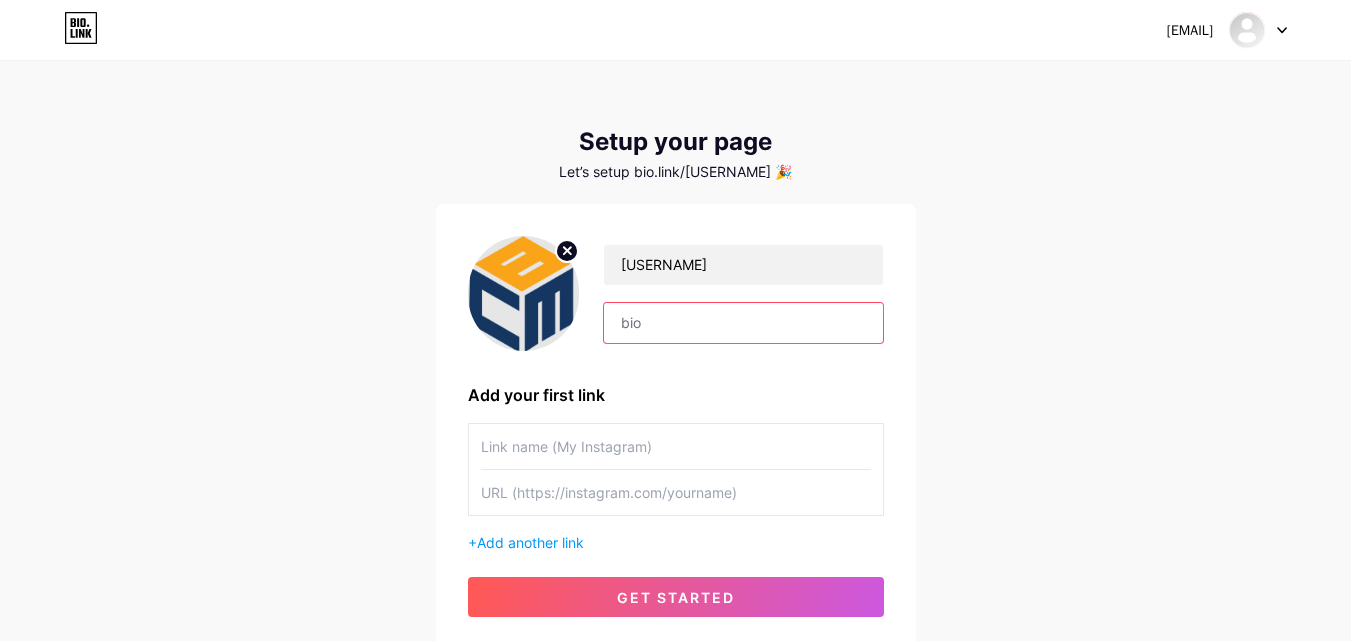 click at bounding box center [743, 323] 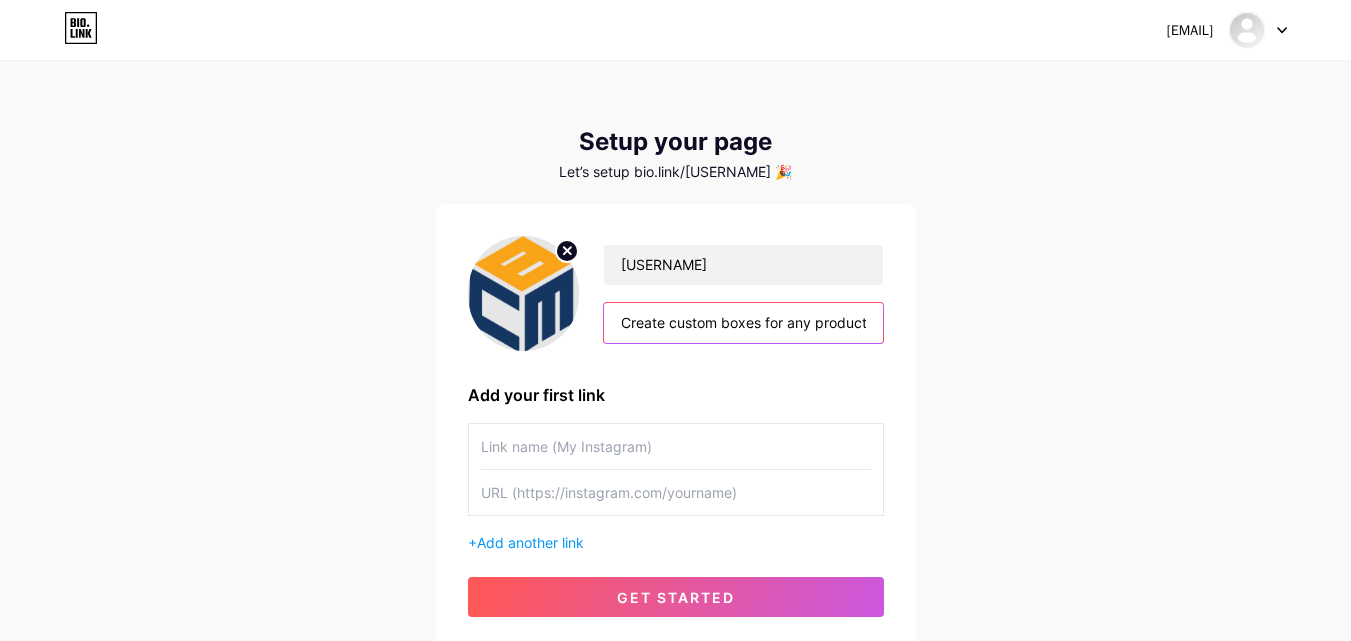 scroll, scrollTop: 0, scrollLeft: 786, axis: horizontal 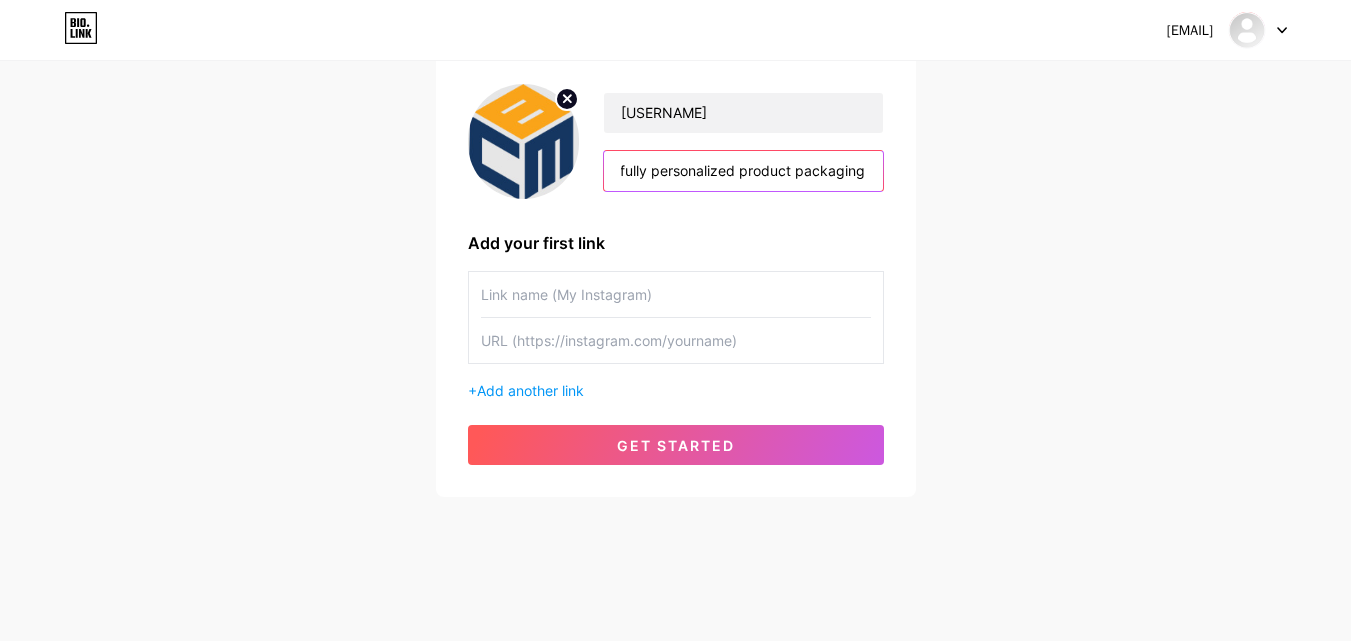 type on "Create custom boxes for any product with your own design, logo, and colors Boost your brand image with high quality, fully personalized product packaging" 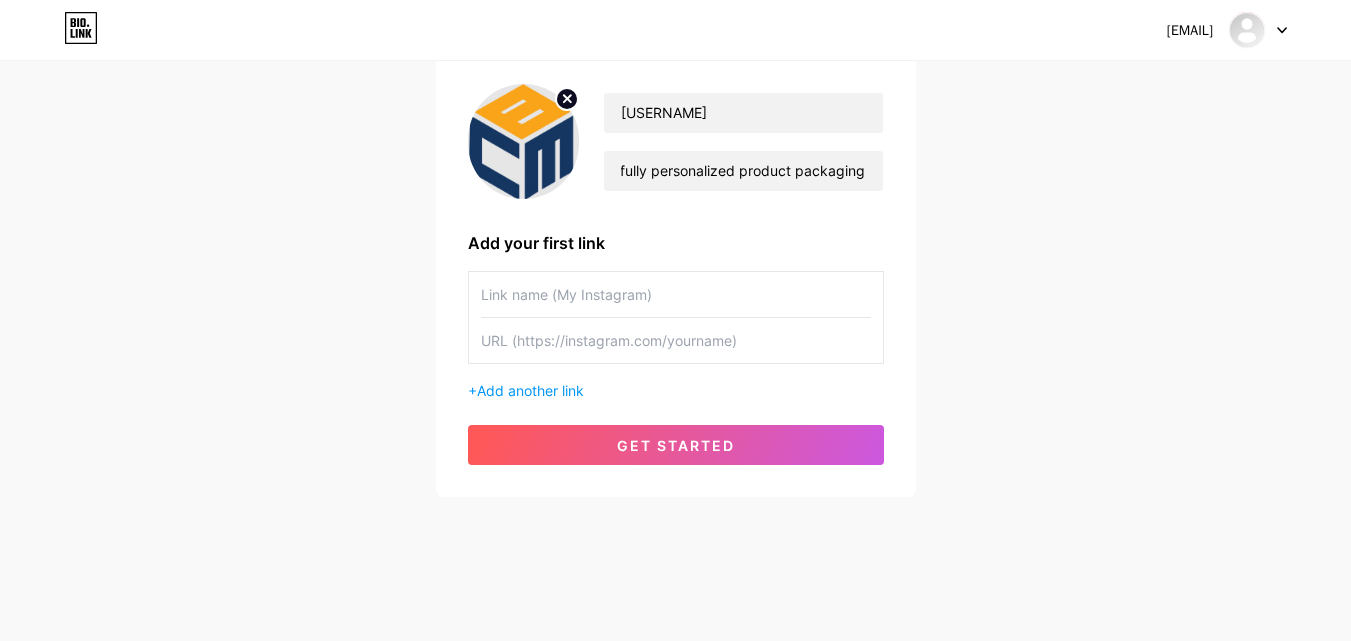 scroll, scrollTop: 0, scrollLeft: 0, axis: both 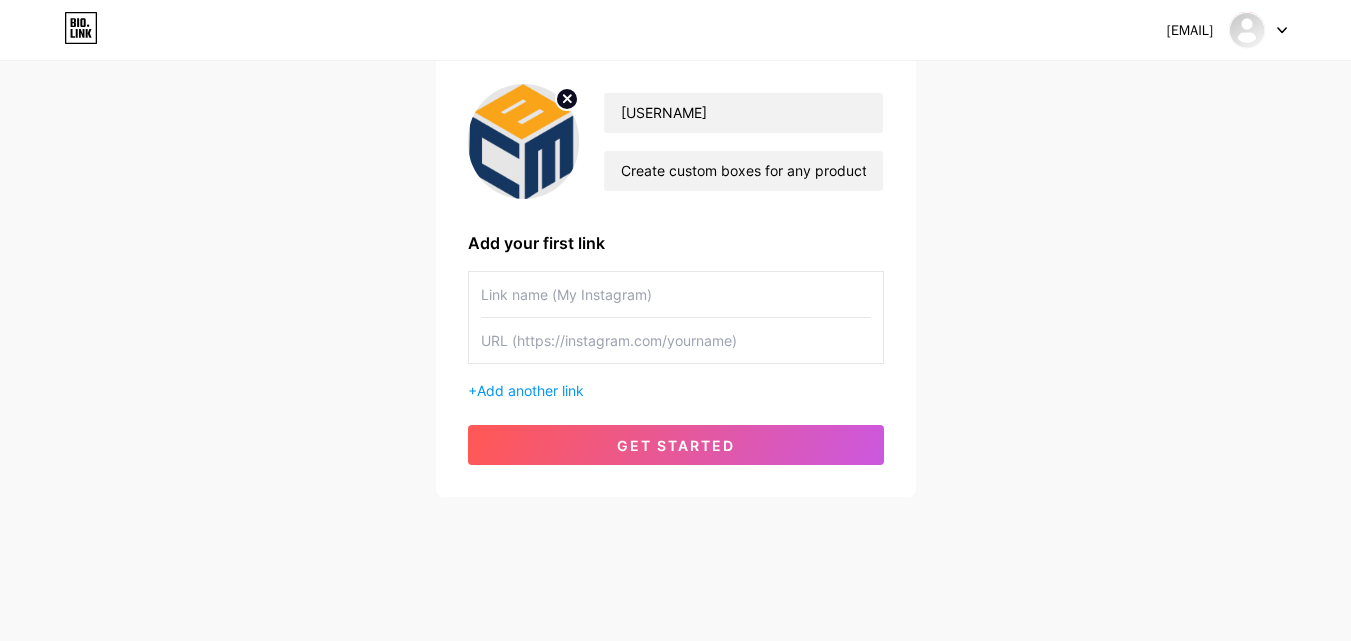 click at bounding box center (676, 294) 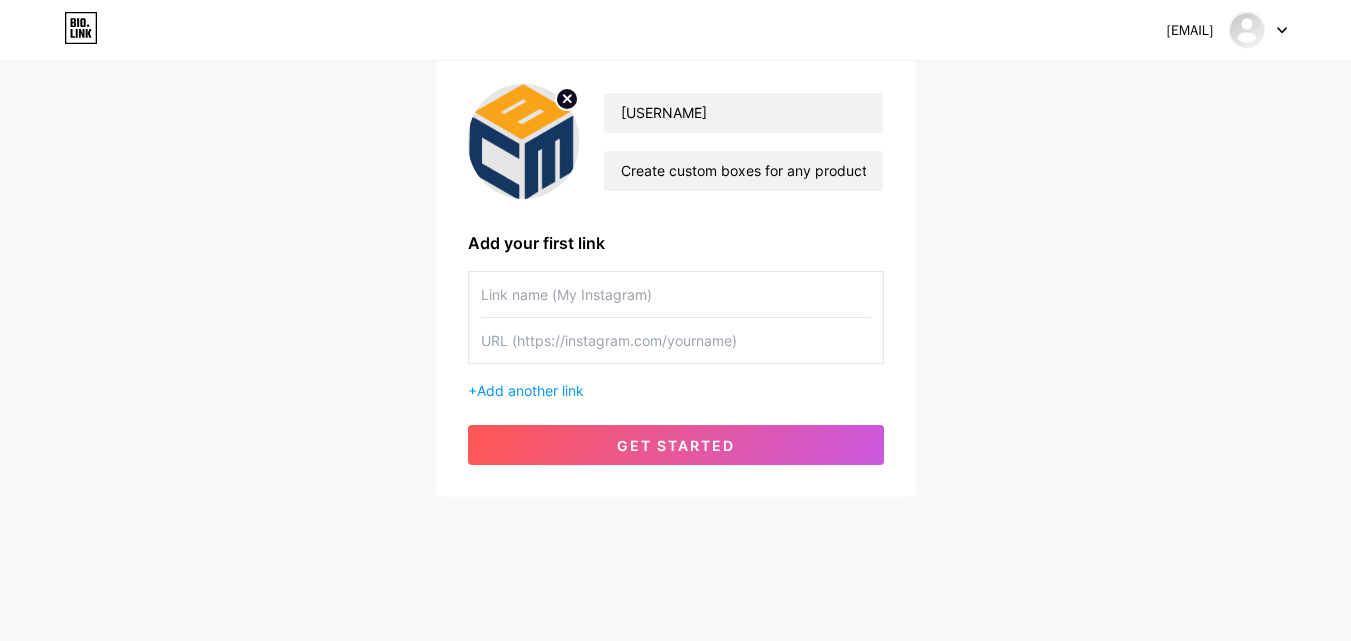 paste on "https://customboxesmarket.com/" 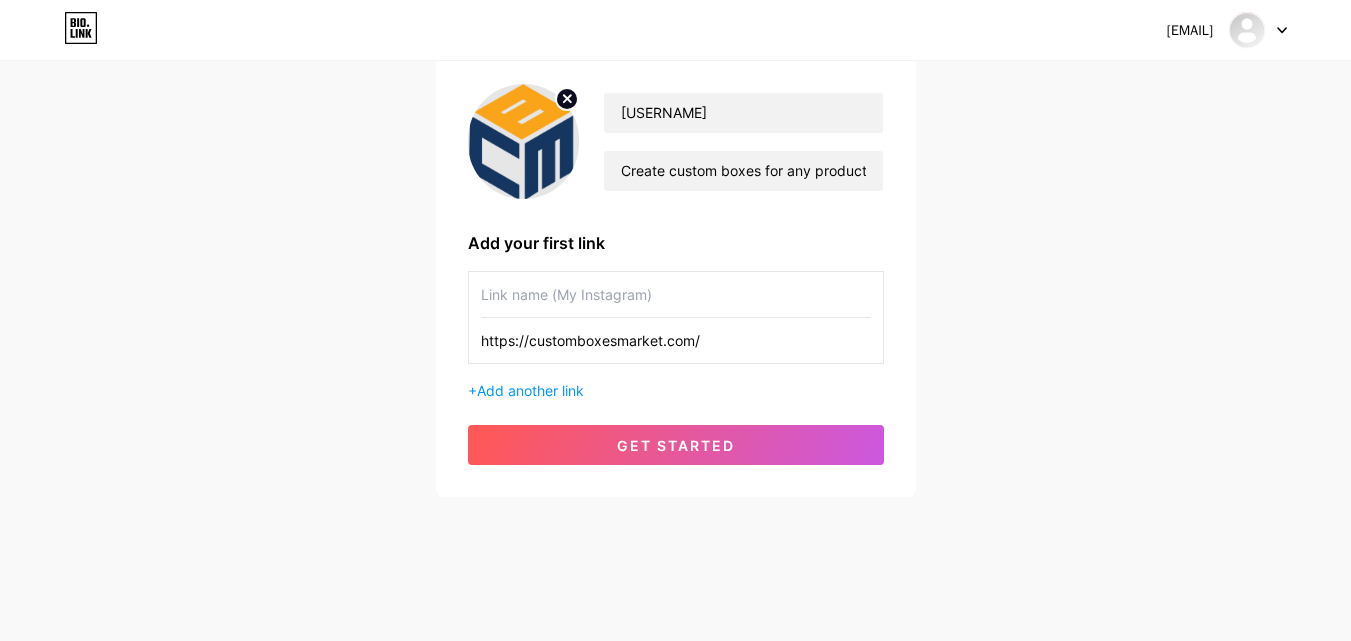 type on "https://customboxesmarket.com/" 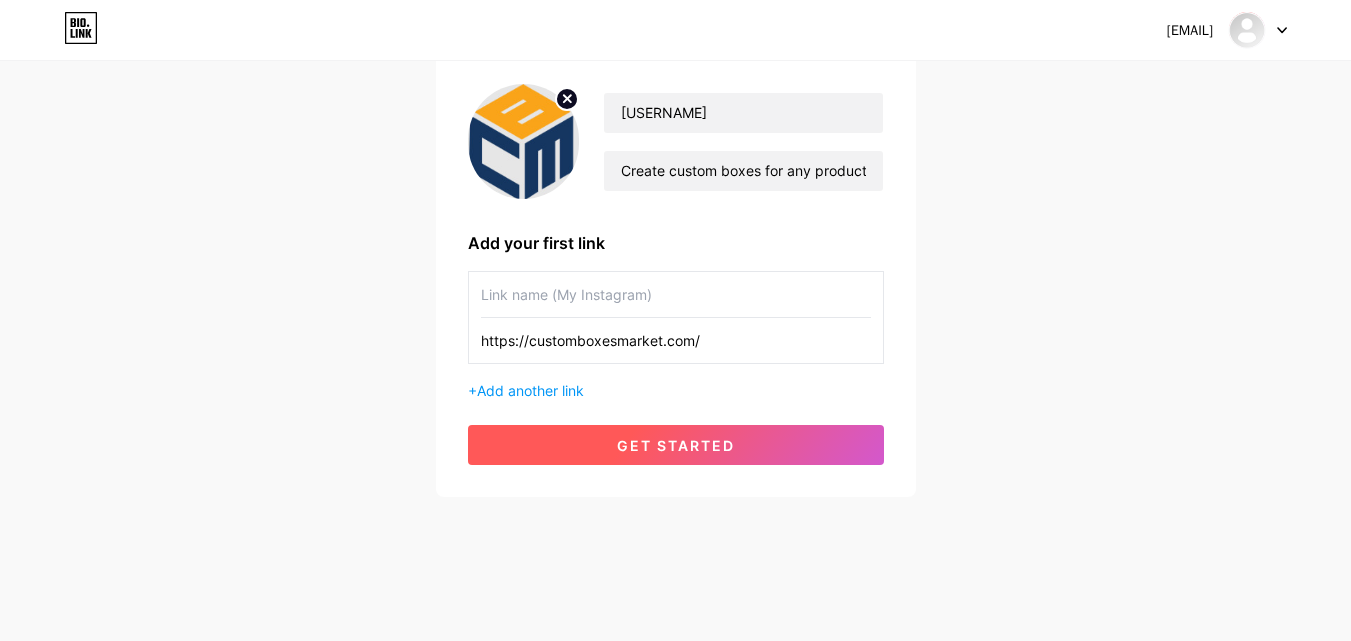 click on "get started" at bounding box center [676, 445] 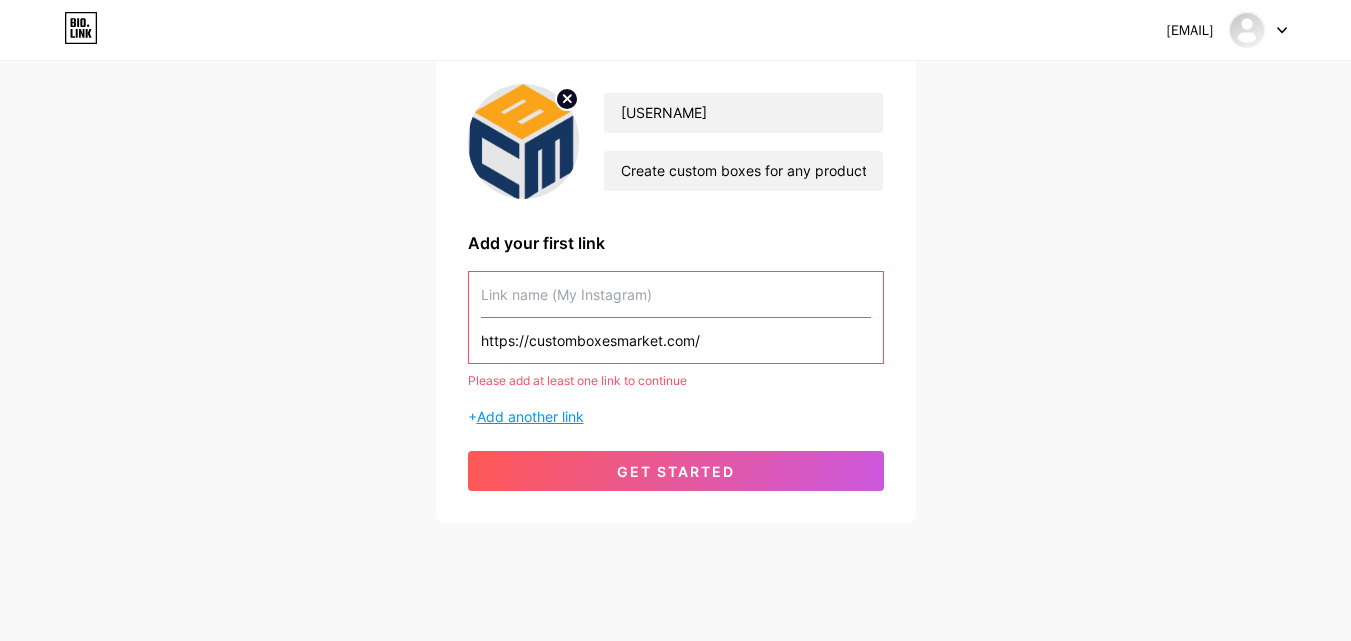 click on "Add another link" at bounding box center (530, 416) 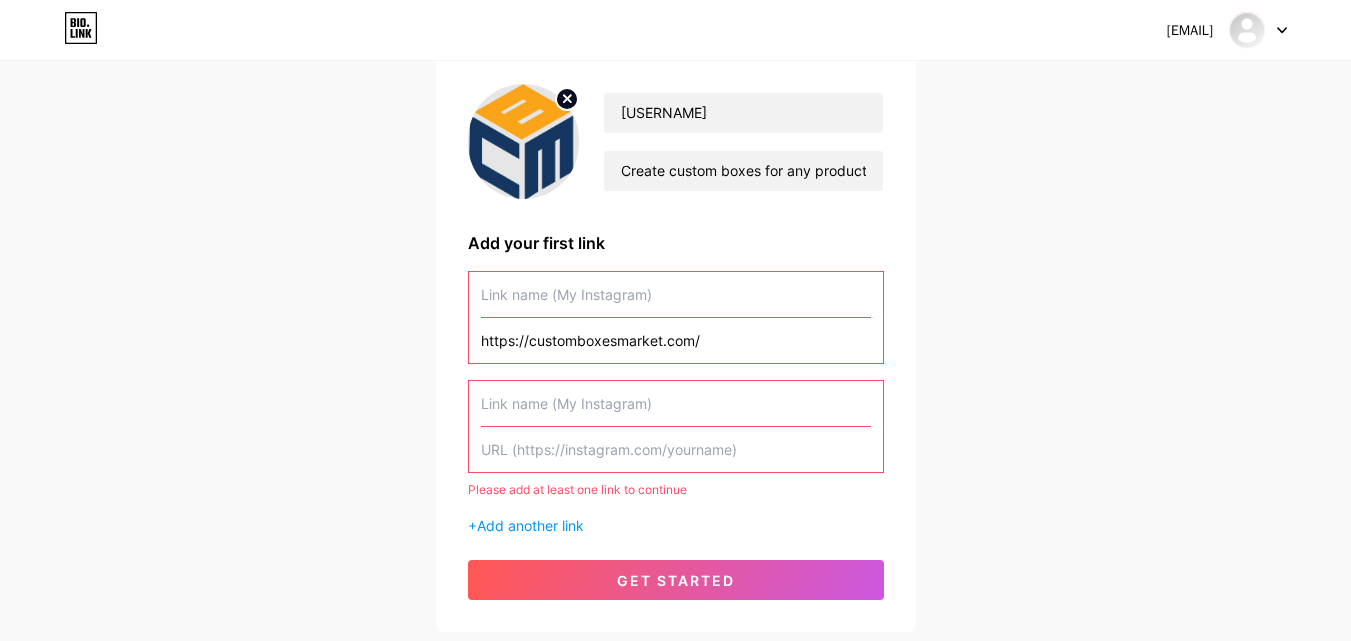 click at bounding box center (676, 294) 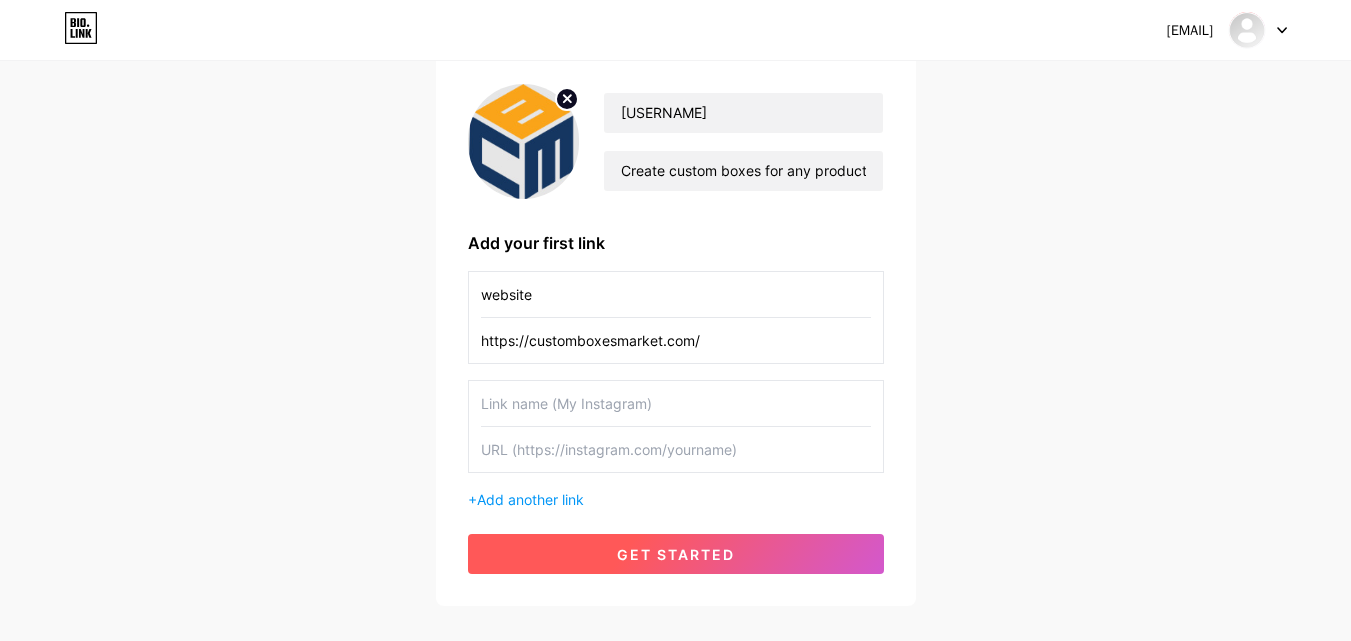 type on "website" 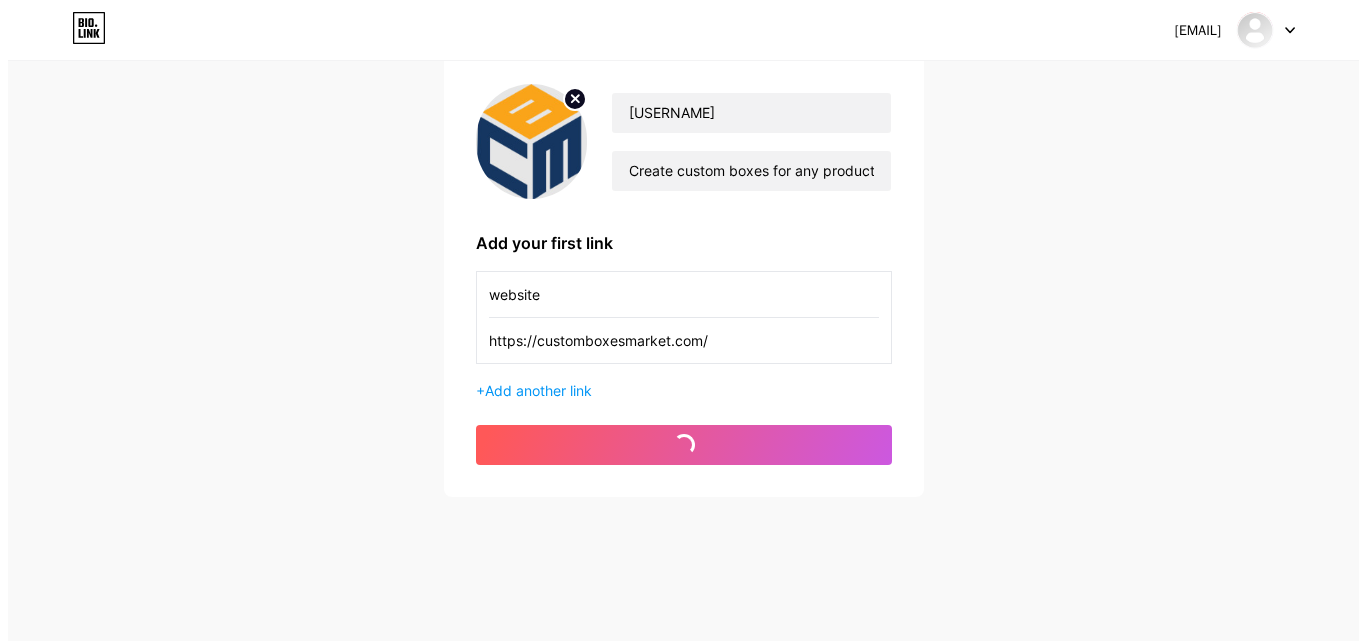 scroll, scrollTop: 0, scrollLeft: 0, axis: both 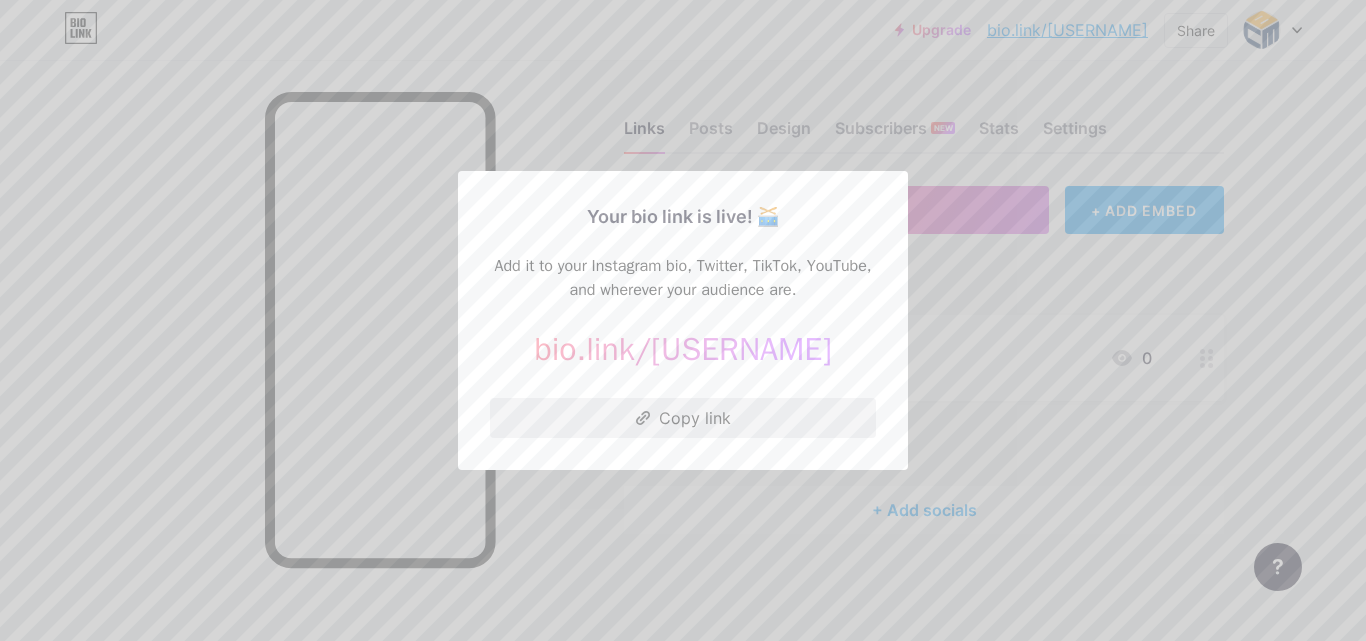 click on "Copy link" at bounding box center [683, 418] 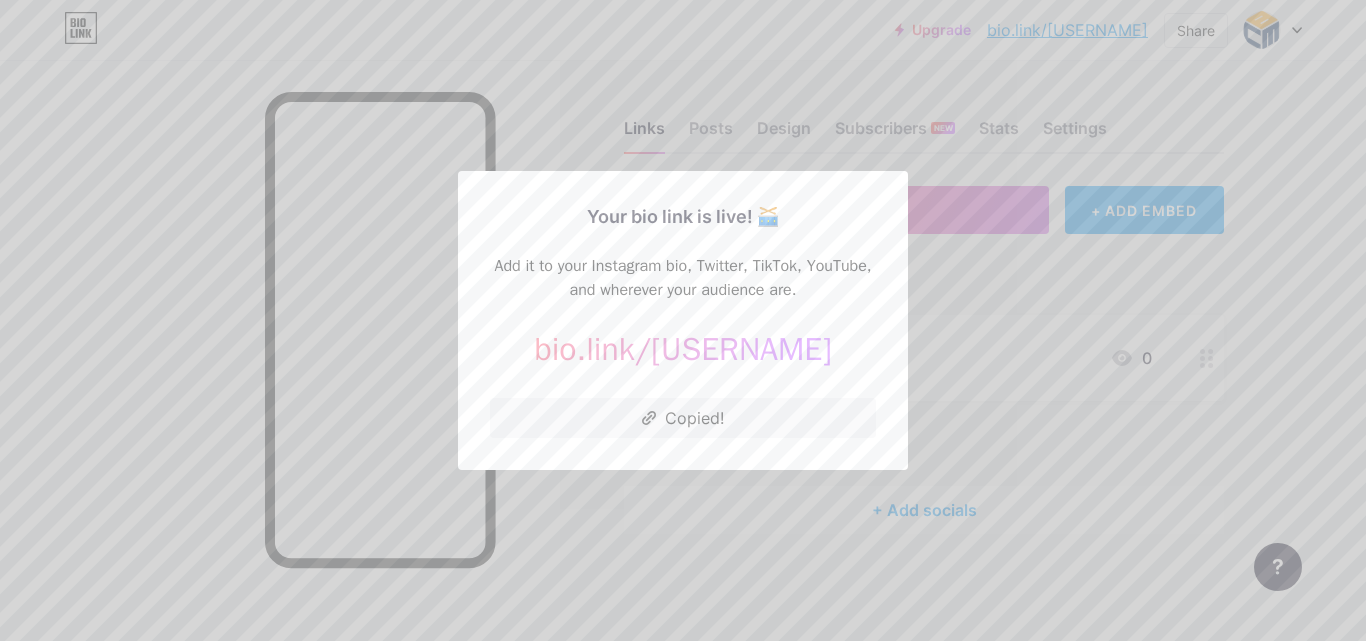 click at bounding box center [683, 320] 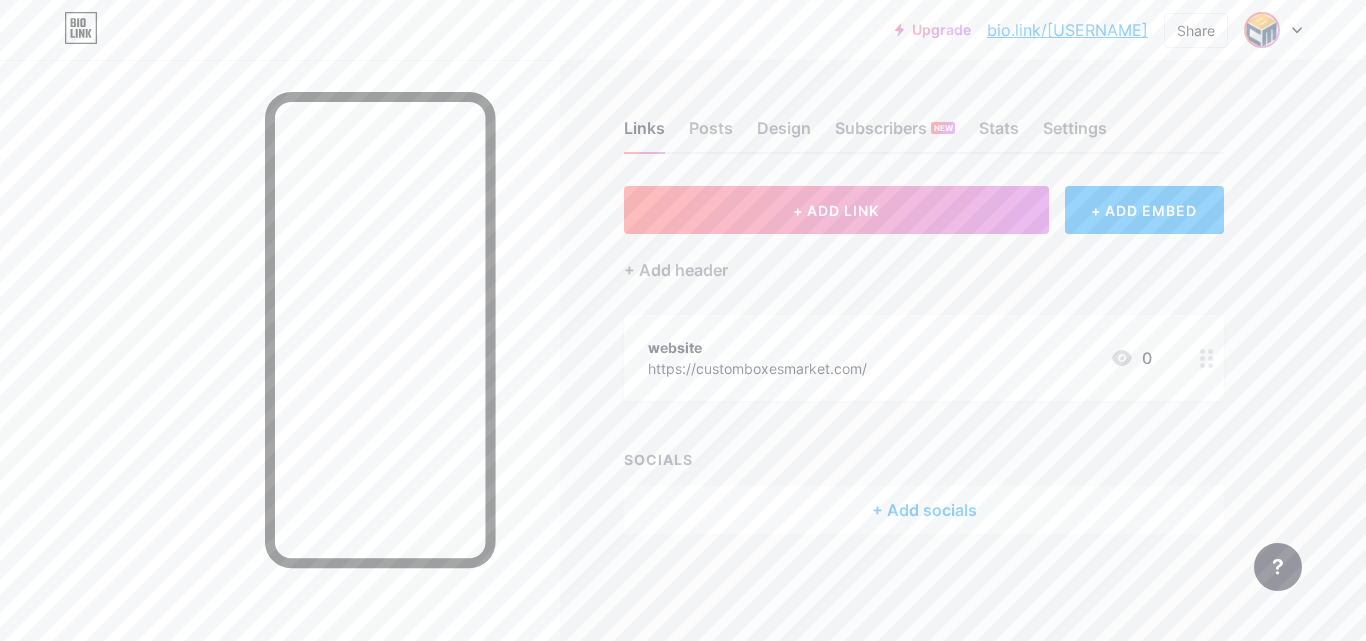 click at bounding box center [1262, 30] 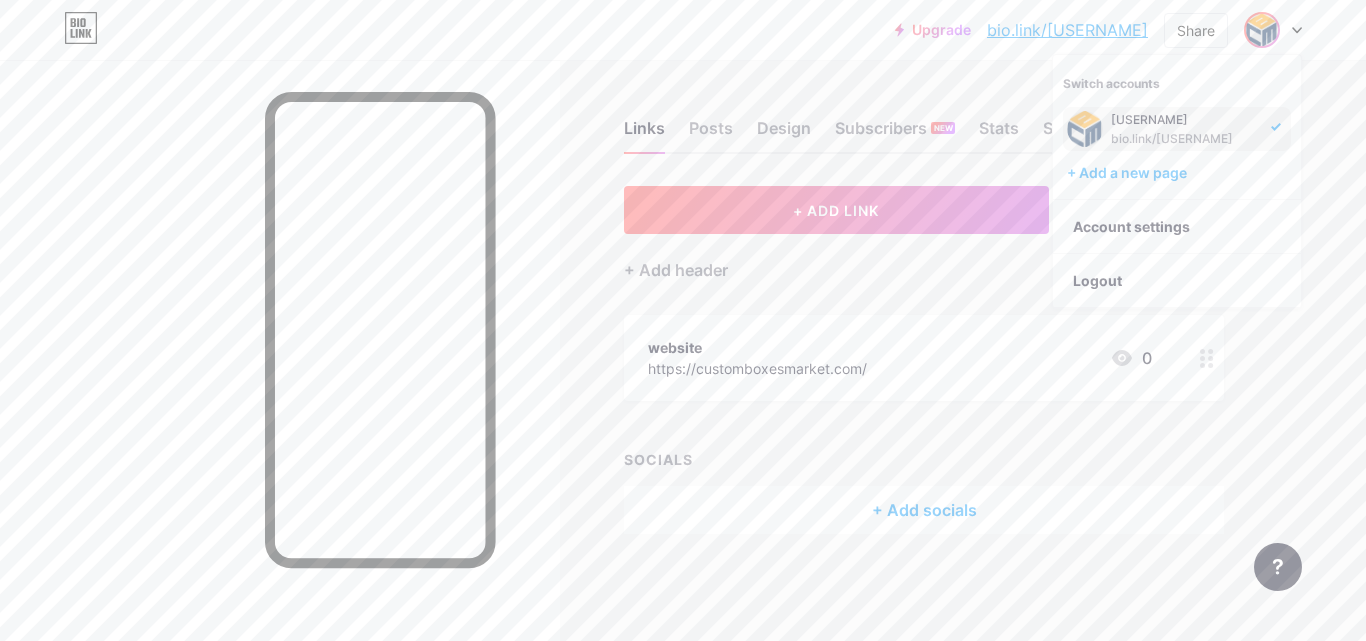 click on "[USERNAME]" at bounding box center (1185, 120) 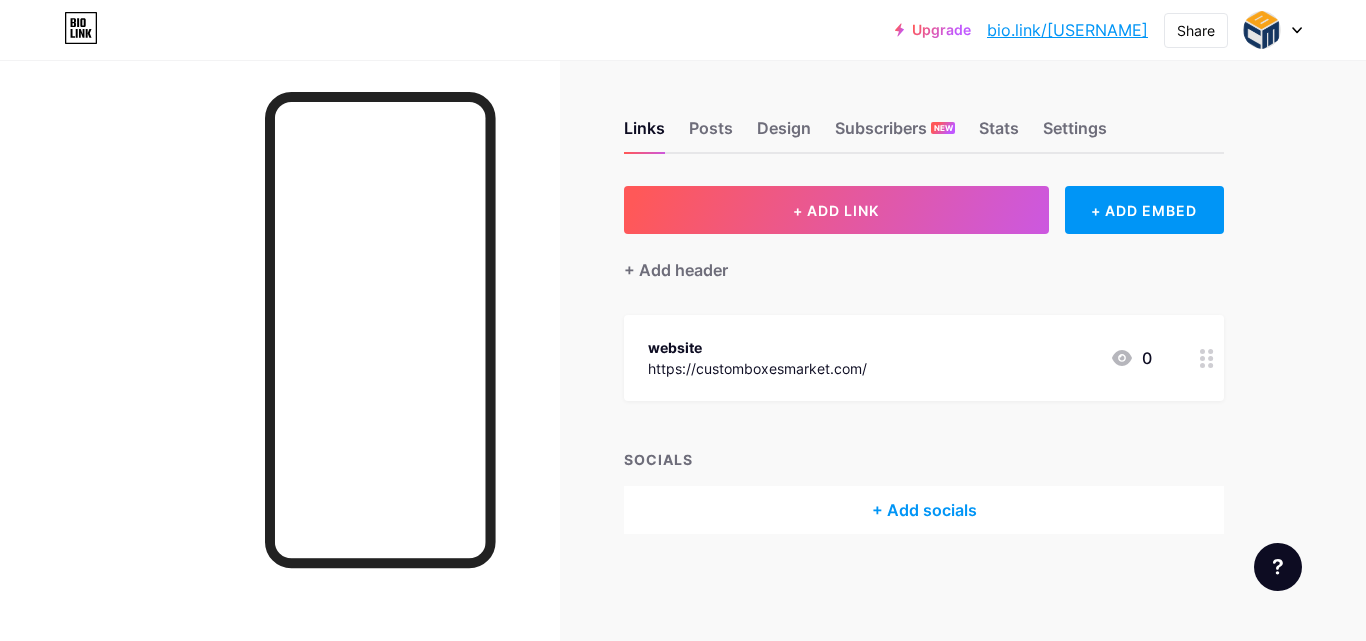 scroll, scrollTop: 0, scrollLeft: 0, axis: both 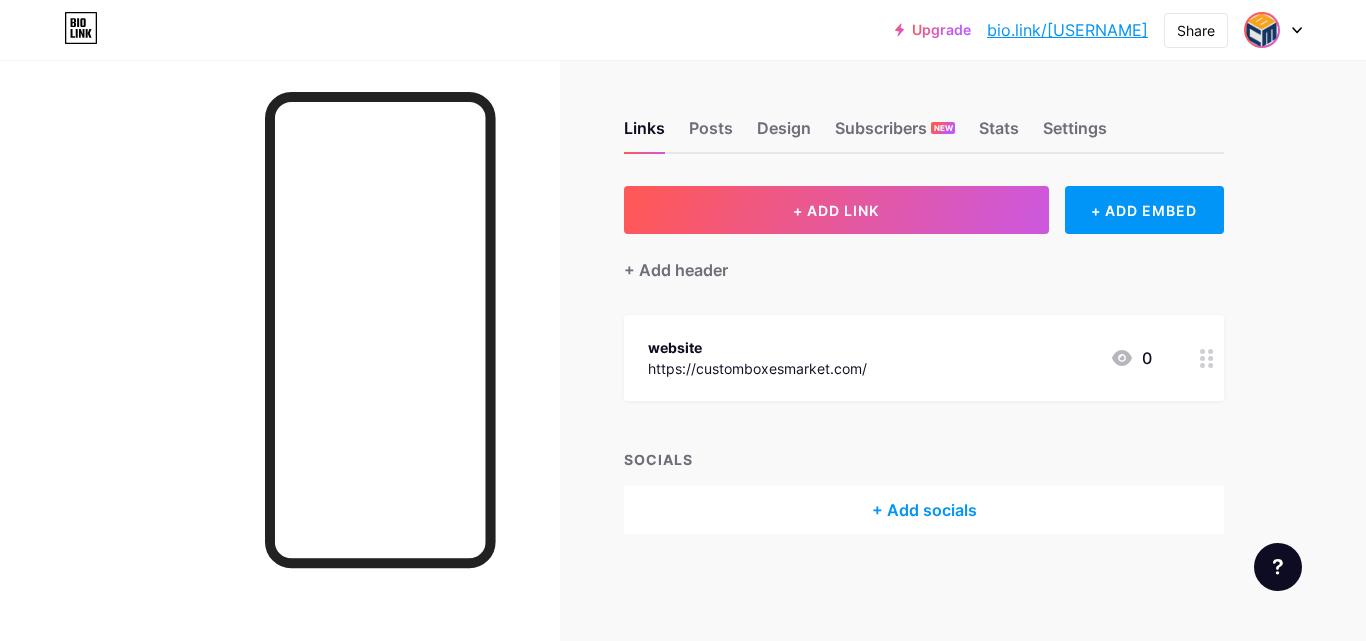 click at bounding box center (1262, 30) 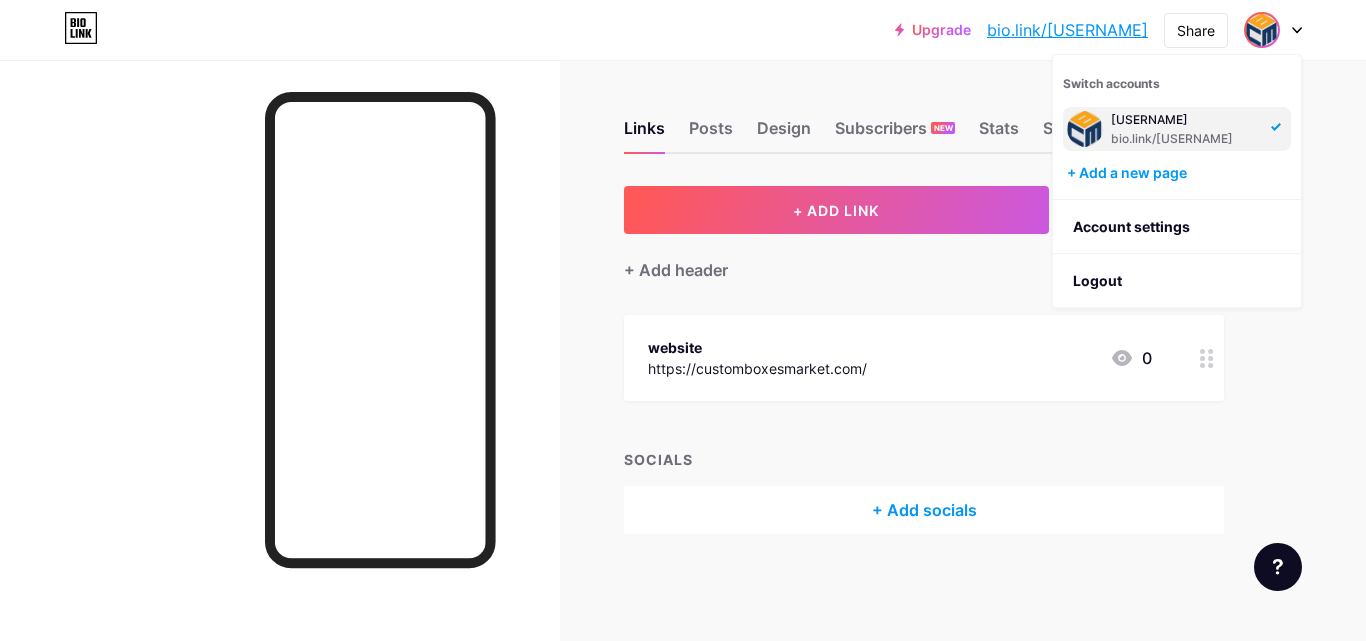 click on "bio.link/[USERNAME]" at bounding box center [1185, 139] 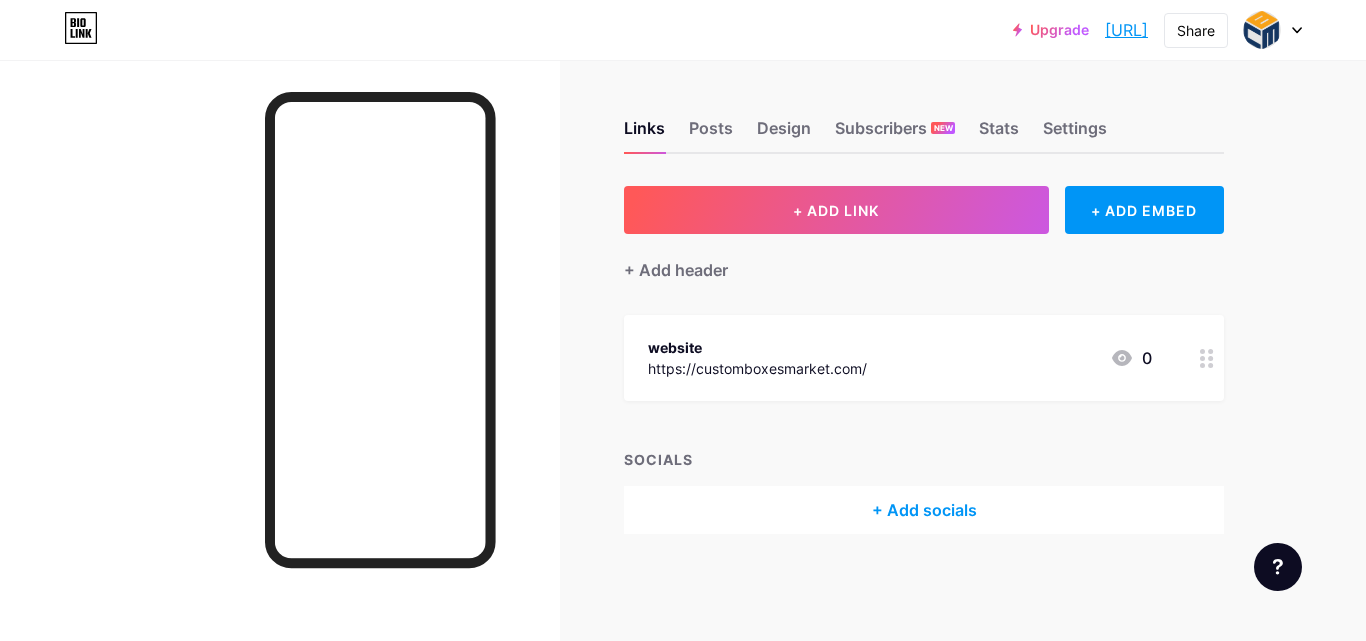 scroll, scrollTop: 0, scrollLeft: 0, axis: both 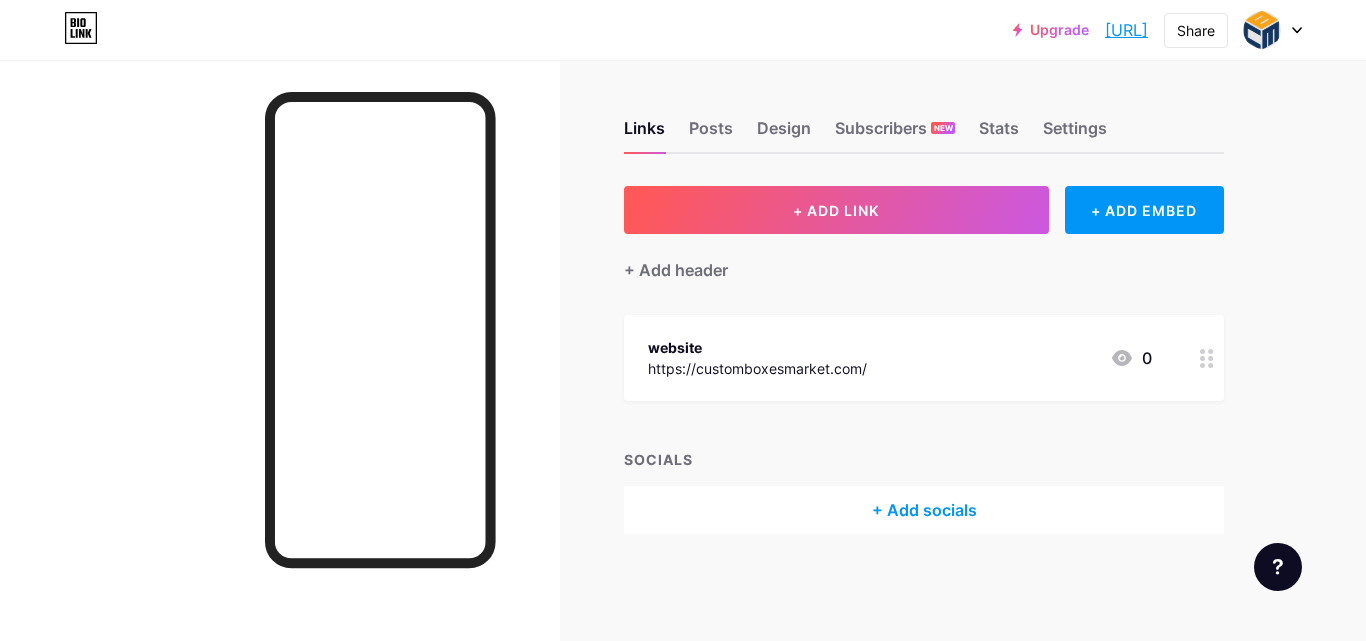 click on "bio.link/[USERNAME]" at bounding box center (1126, 30) 